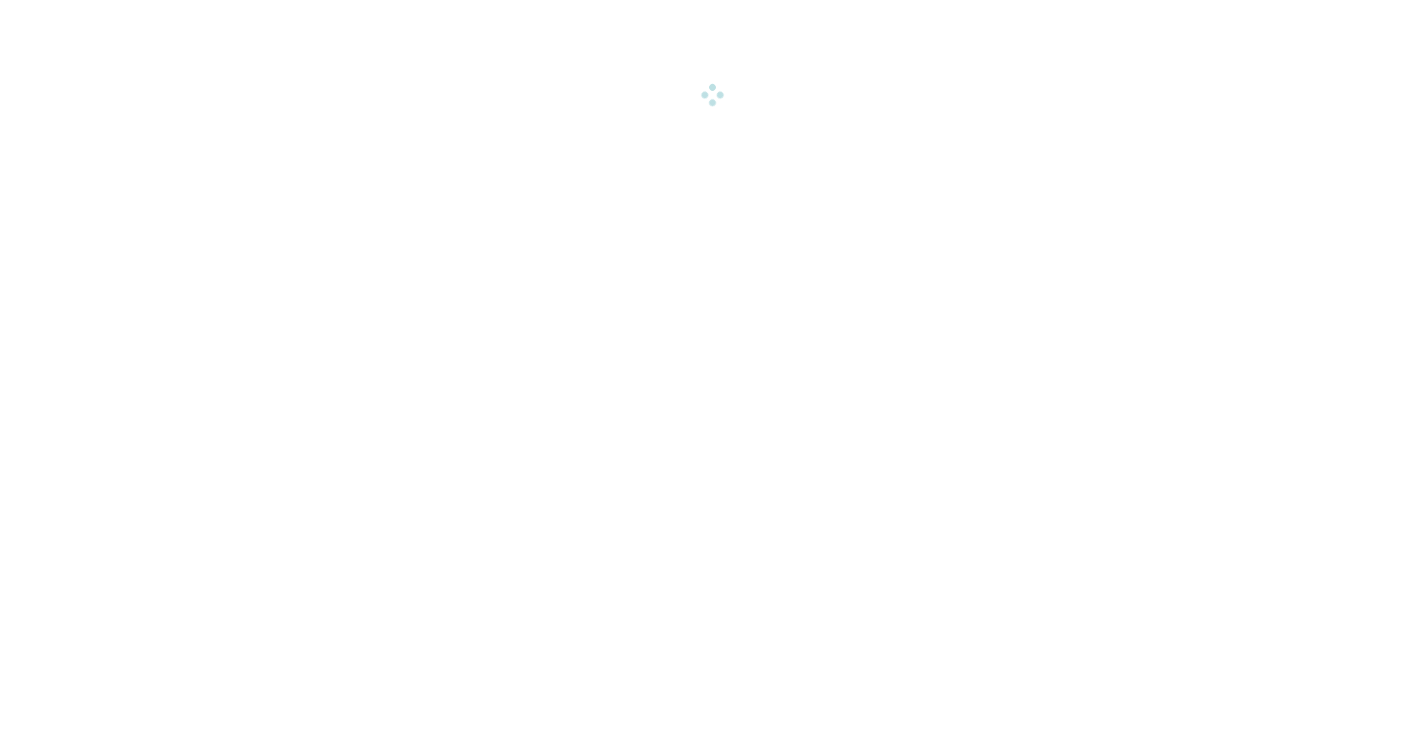 scroll, scrollTop: 0, scrollLeft: 0, axis: both 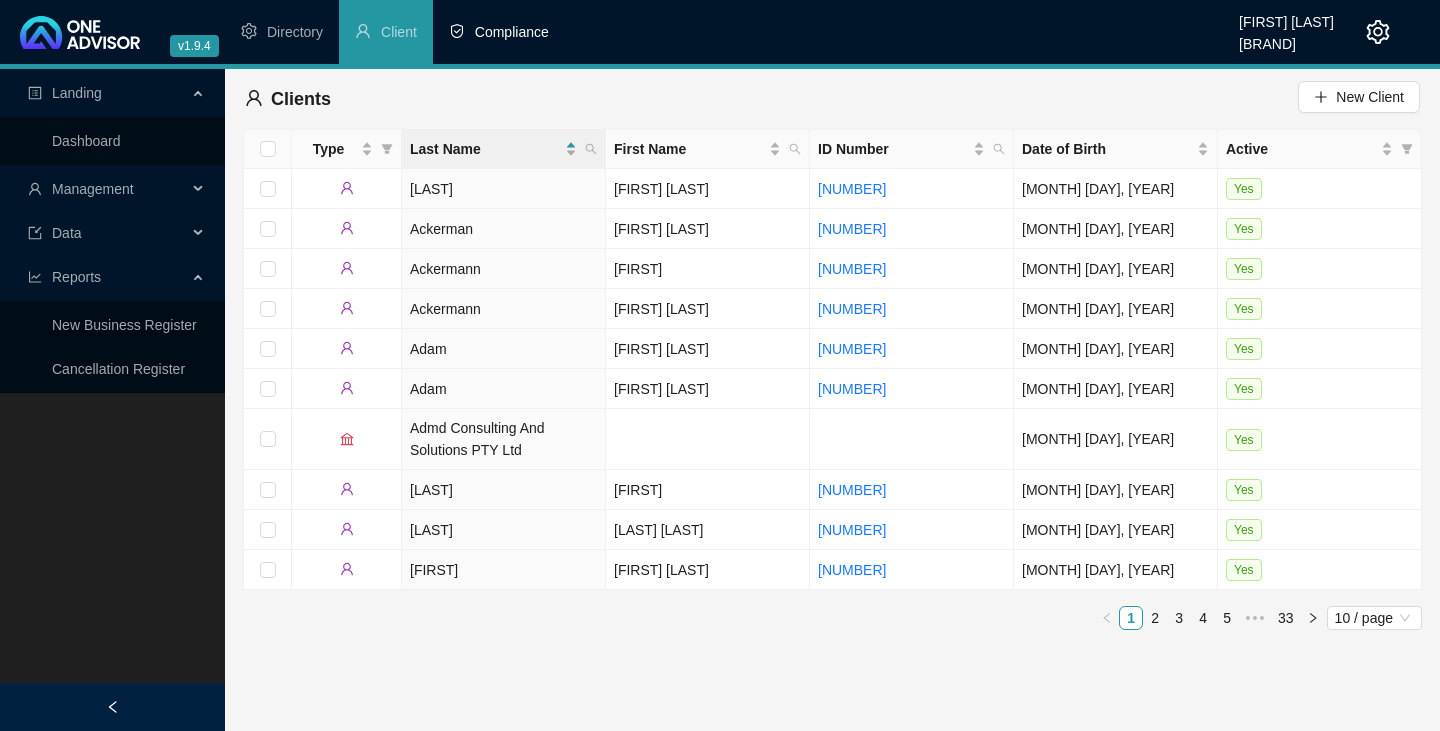 click on "Compliance" at bounding box center [512, 32] 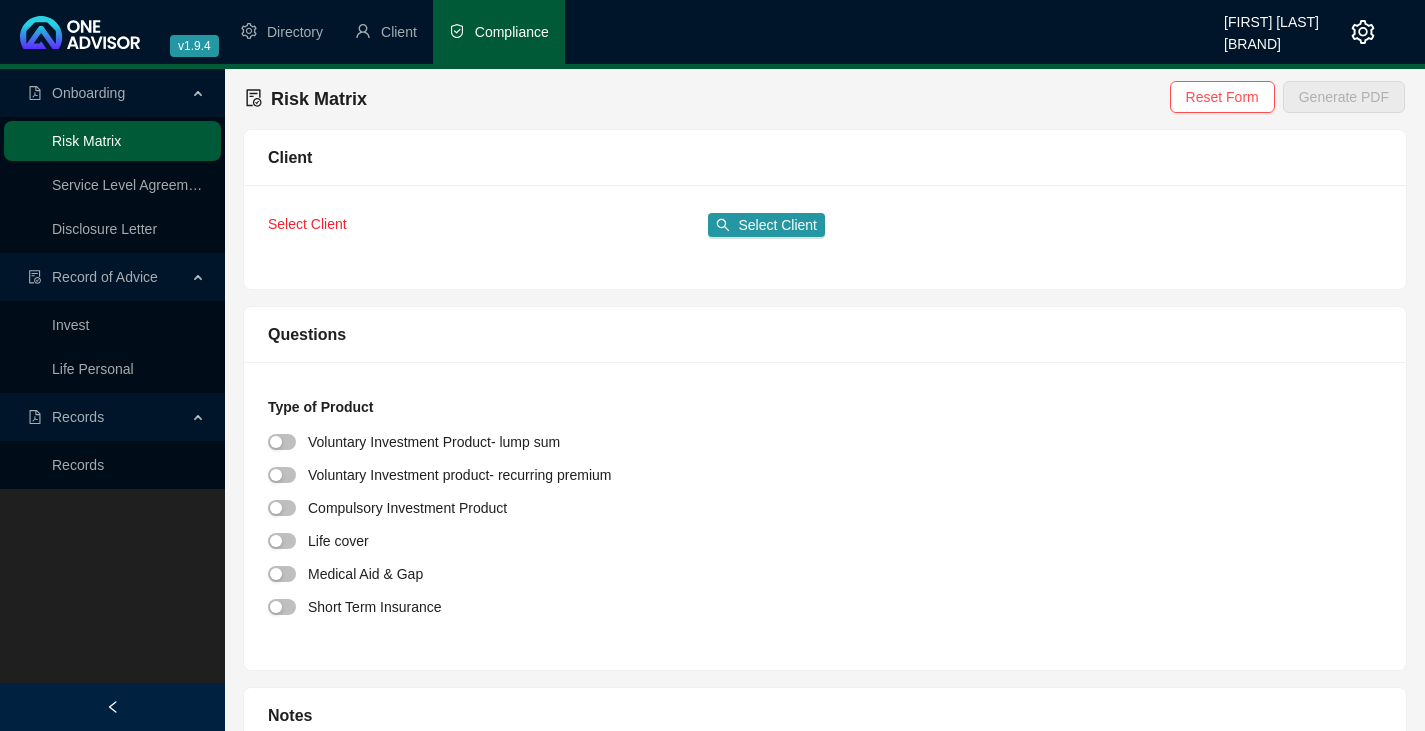 click on "Risk Matrix" at bounding box center (86, 141) 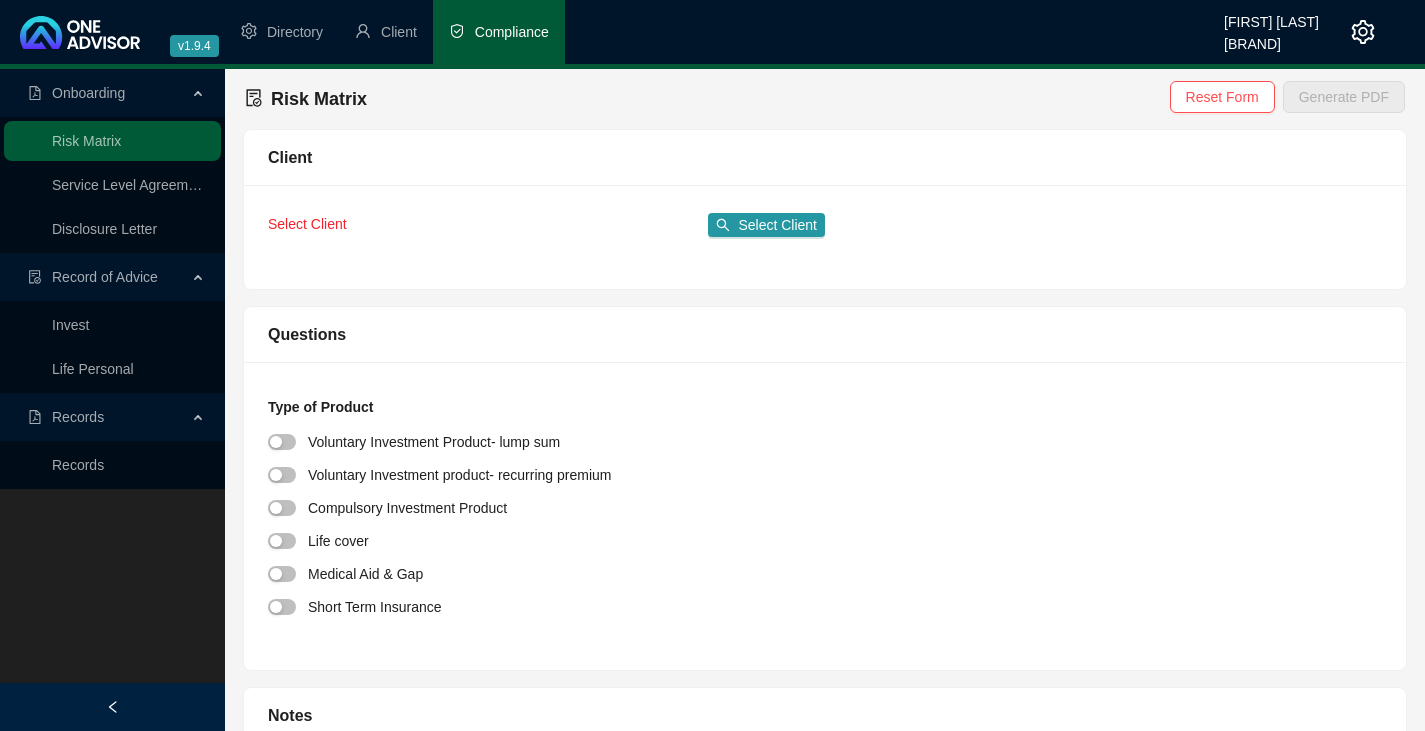 click on "Records" at bounding box center [78, 417] 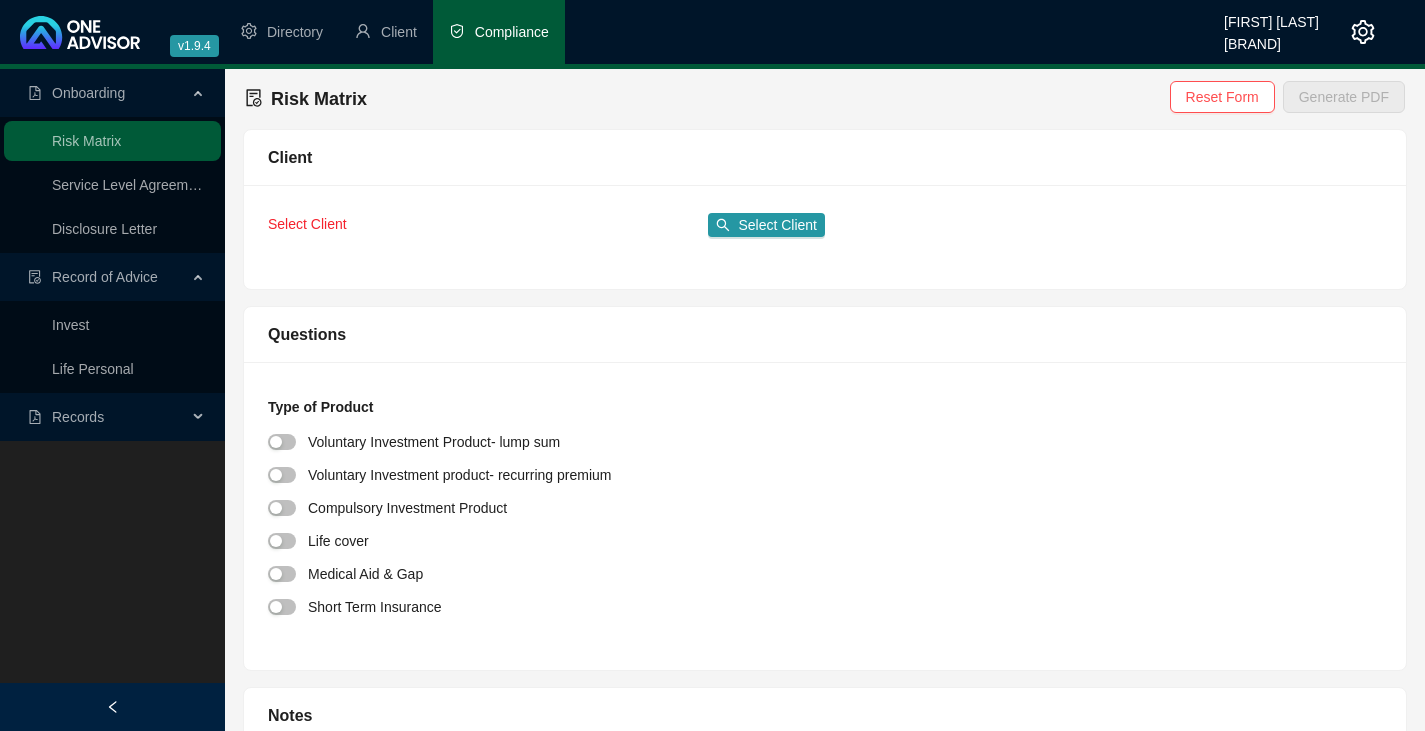 click at bounding box center [200, 417] 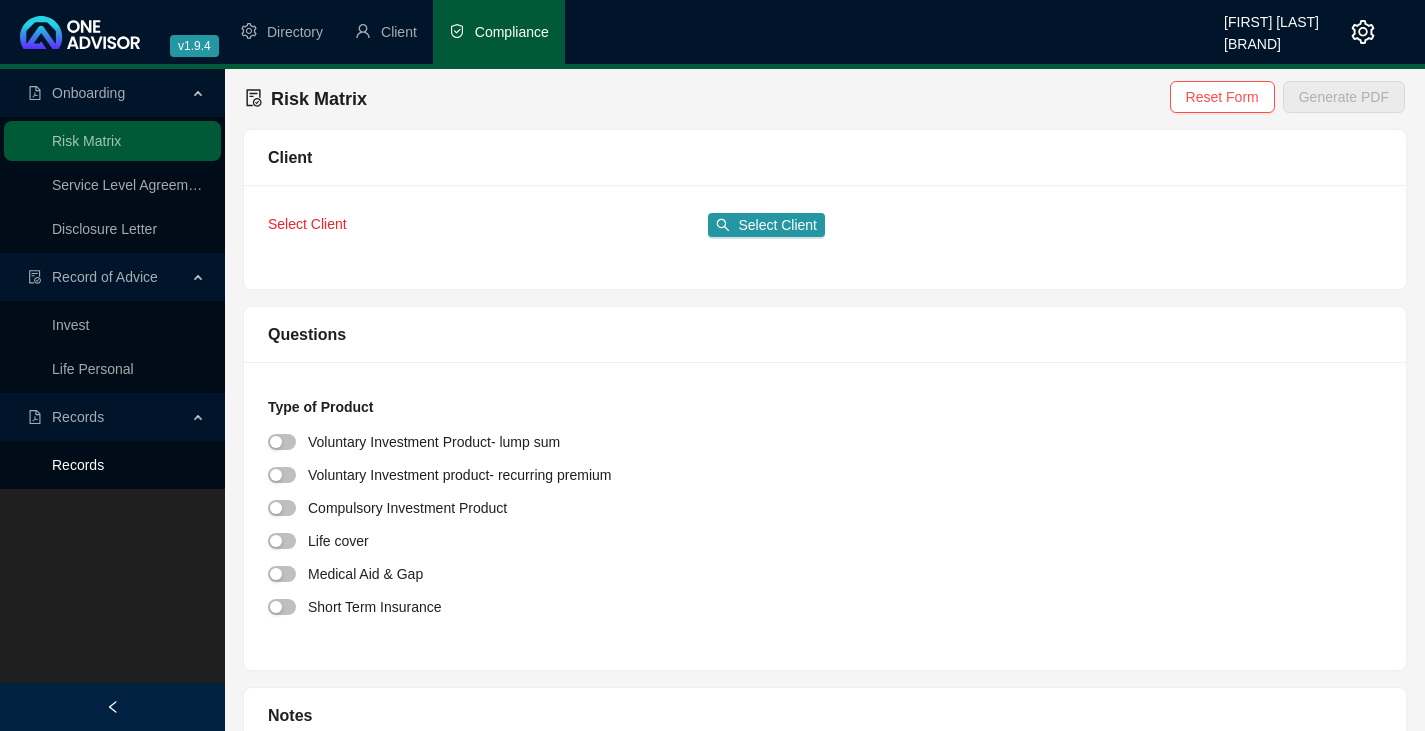 click on "Records" at bounding box center [78, 465] 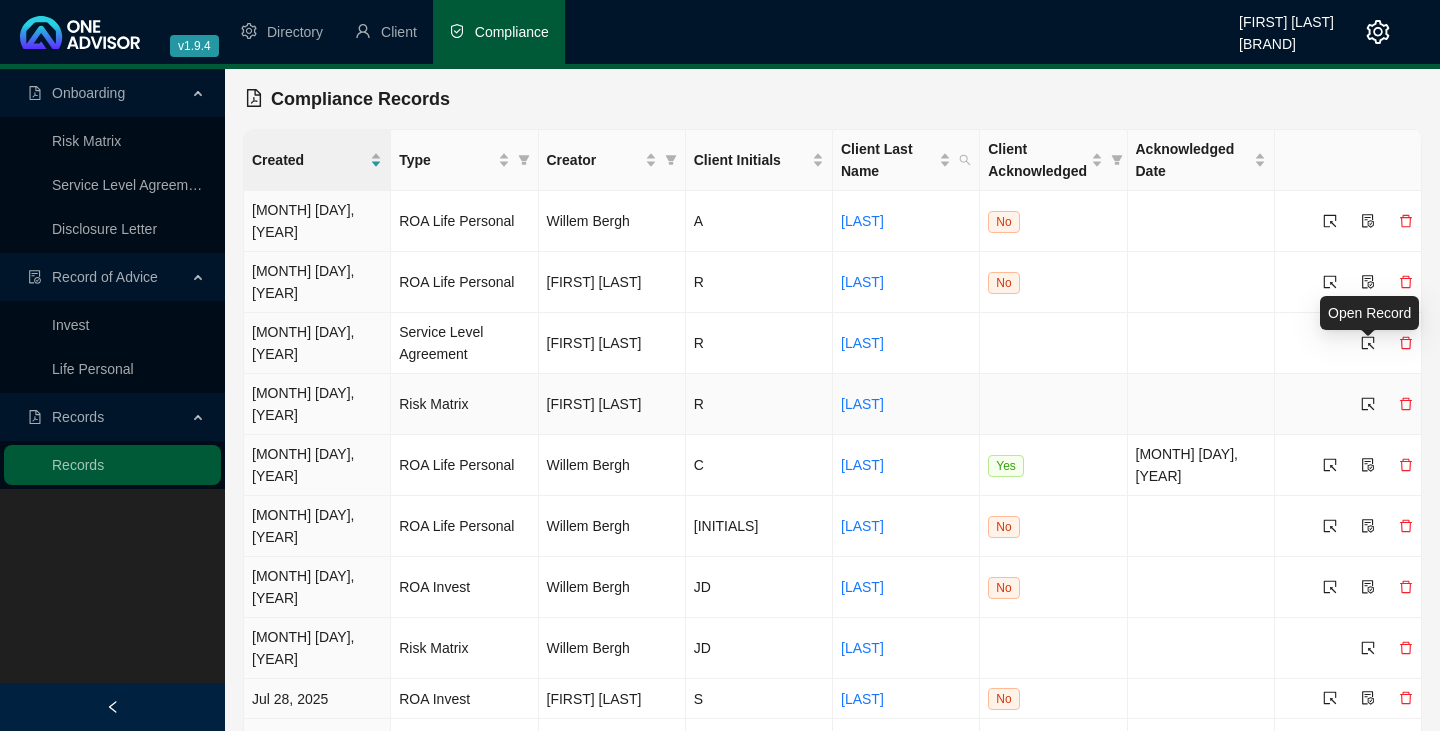 click 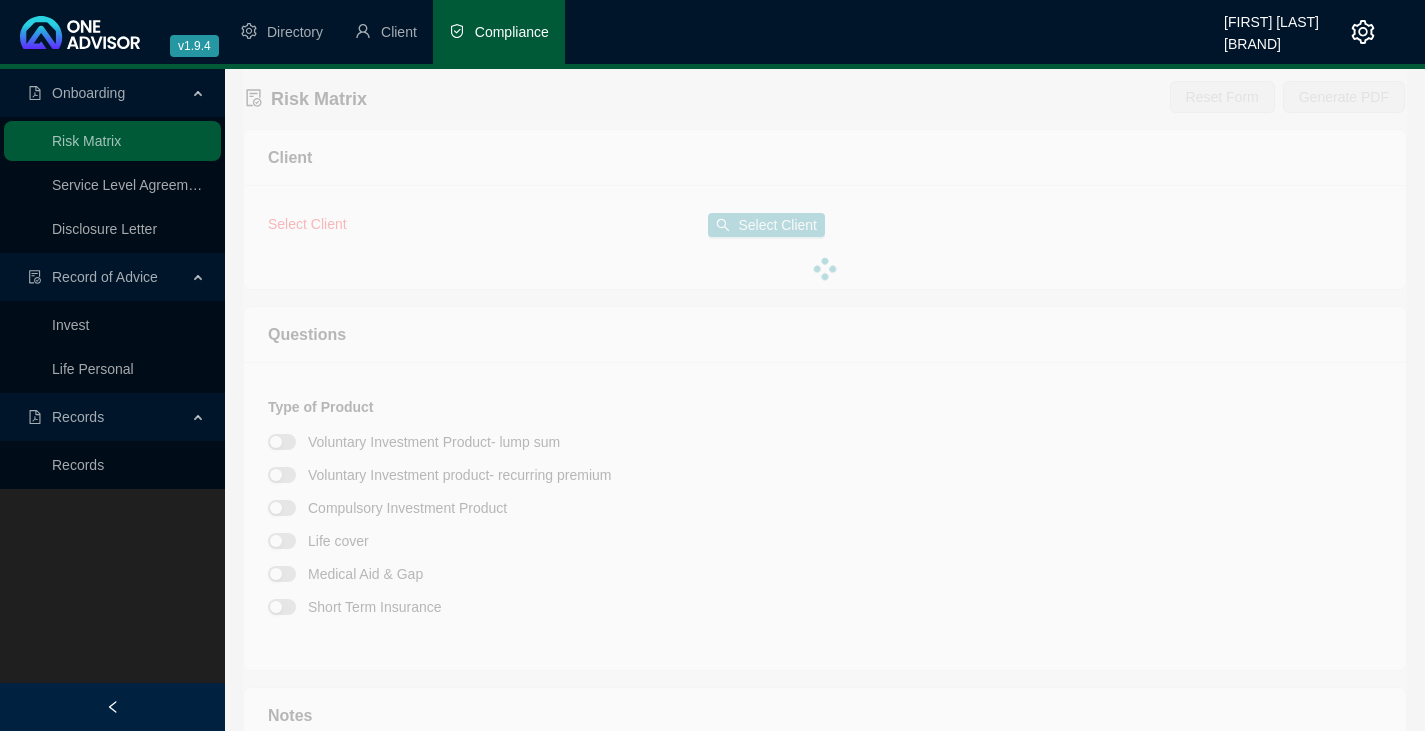type on "R1mill Dread O/M" 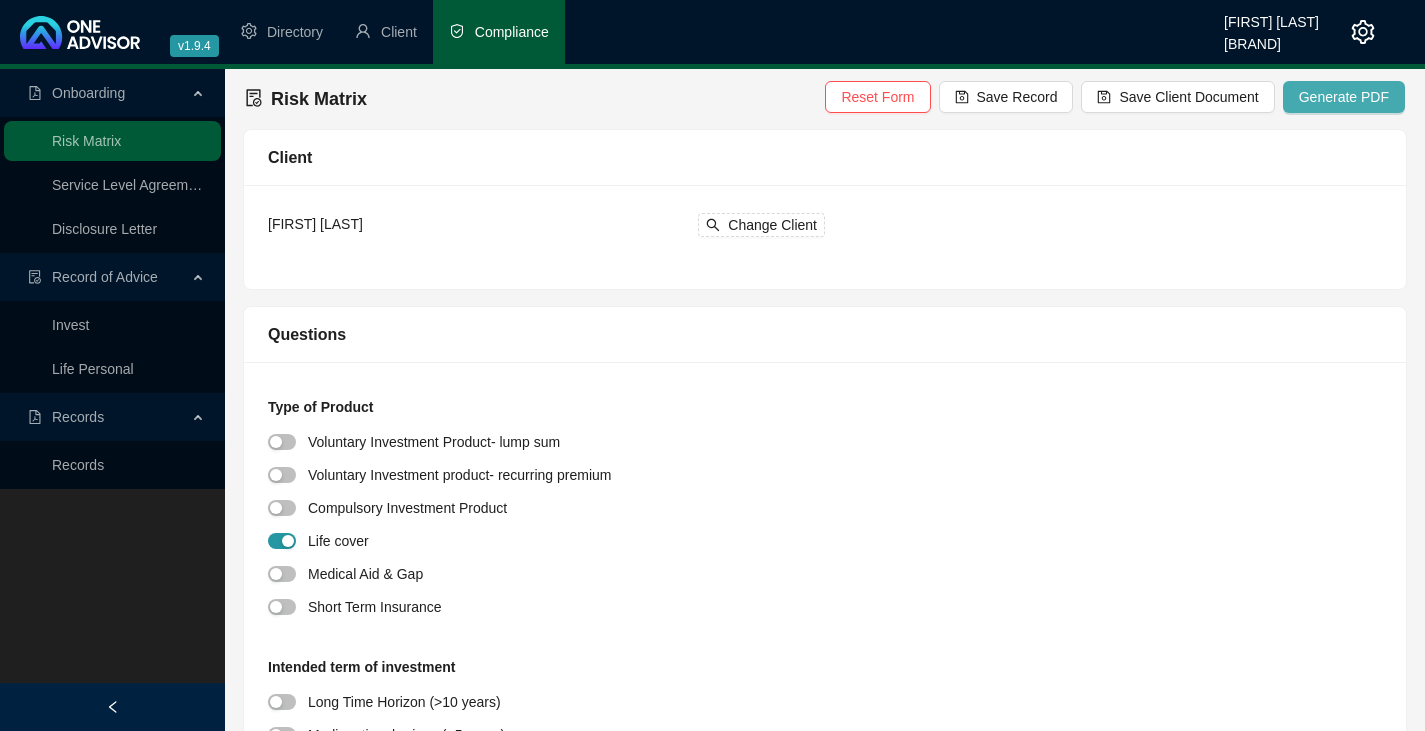 click on "Generate PDF" at bounding box center (1344, 97) 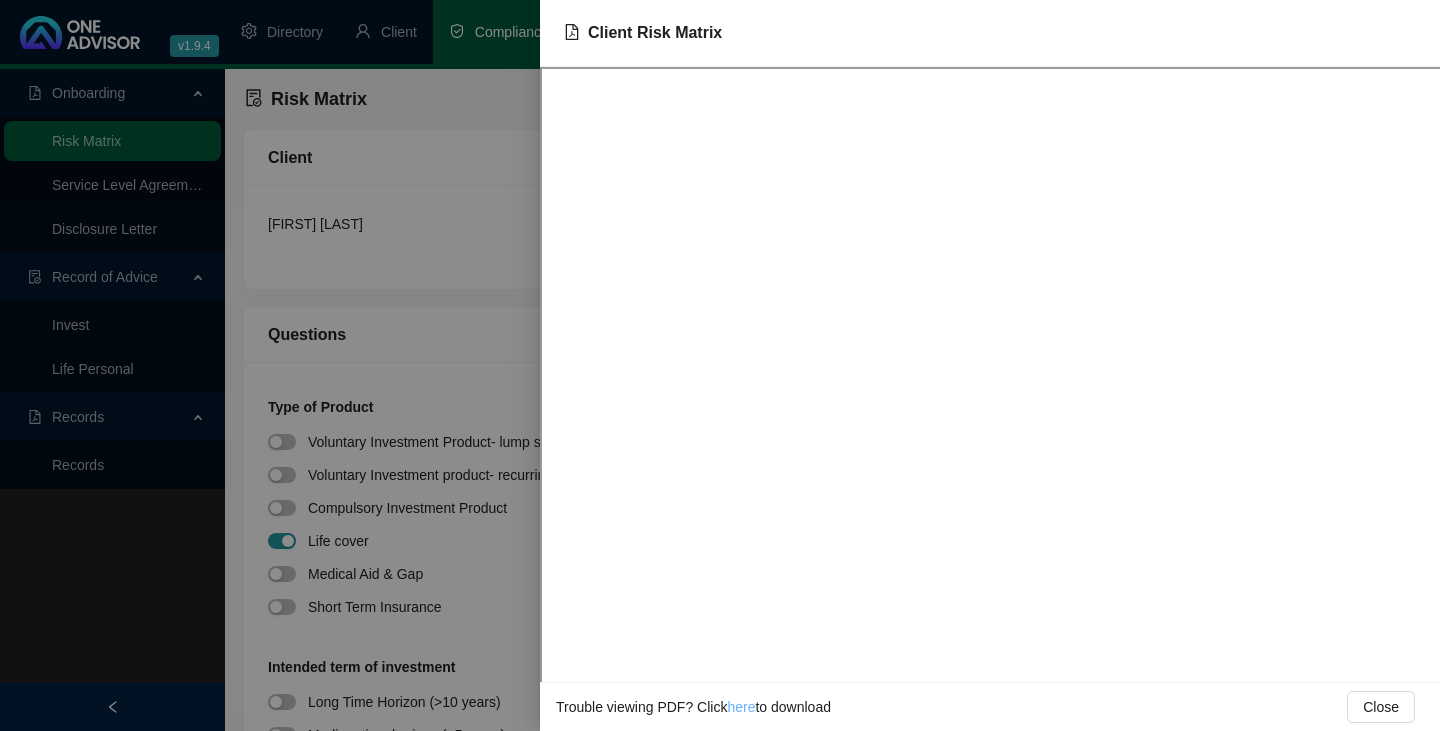 click on "here" at bounding box center [741, 707] 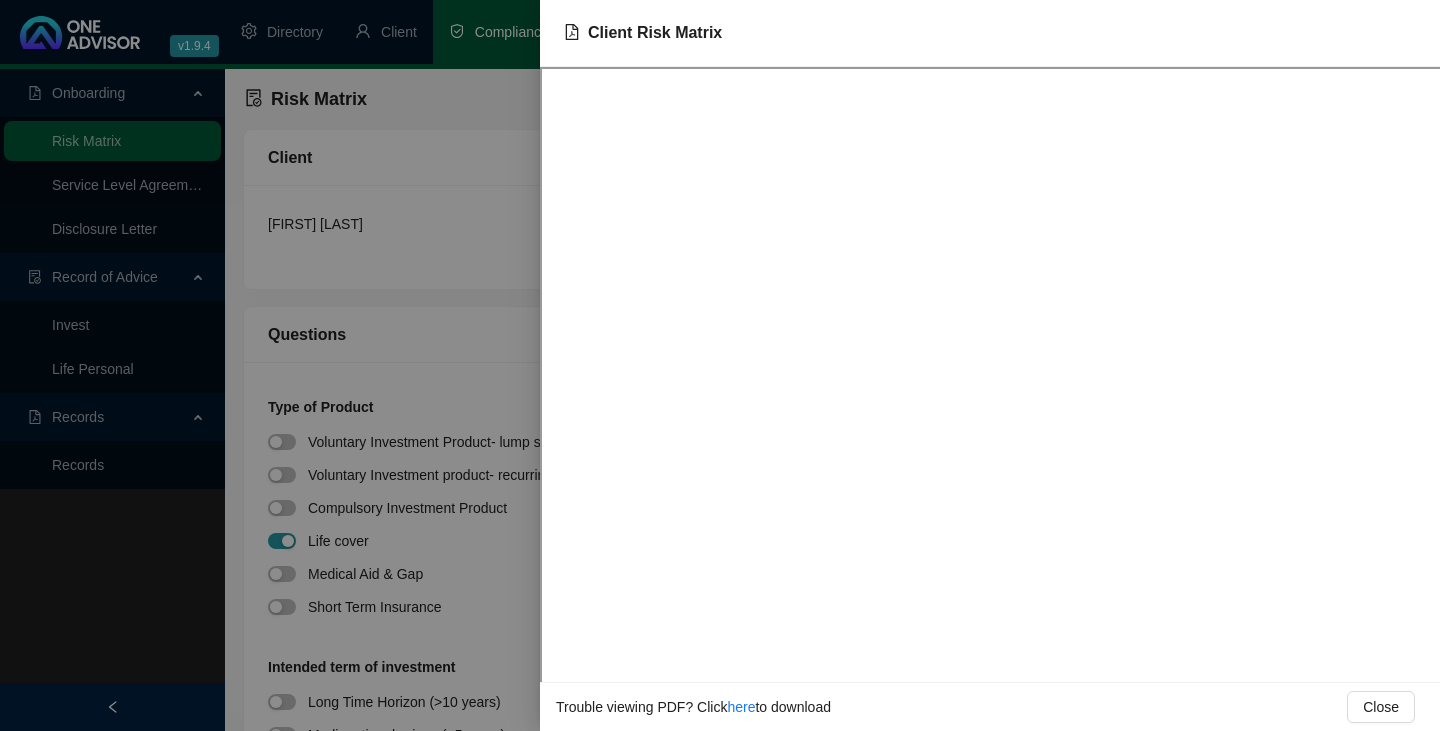 click at bounding box center [720, 365] 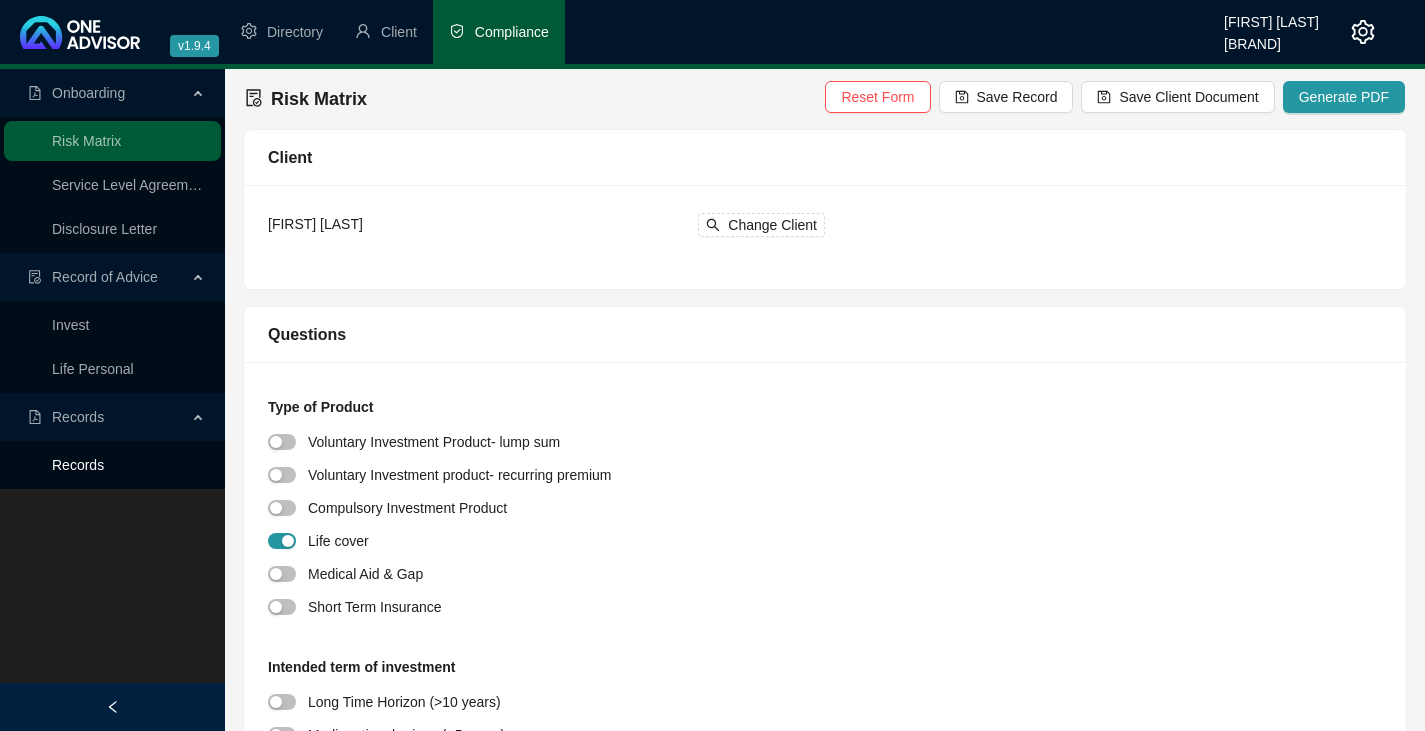 click on "Records" at bounding box center (78, 465) 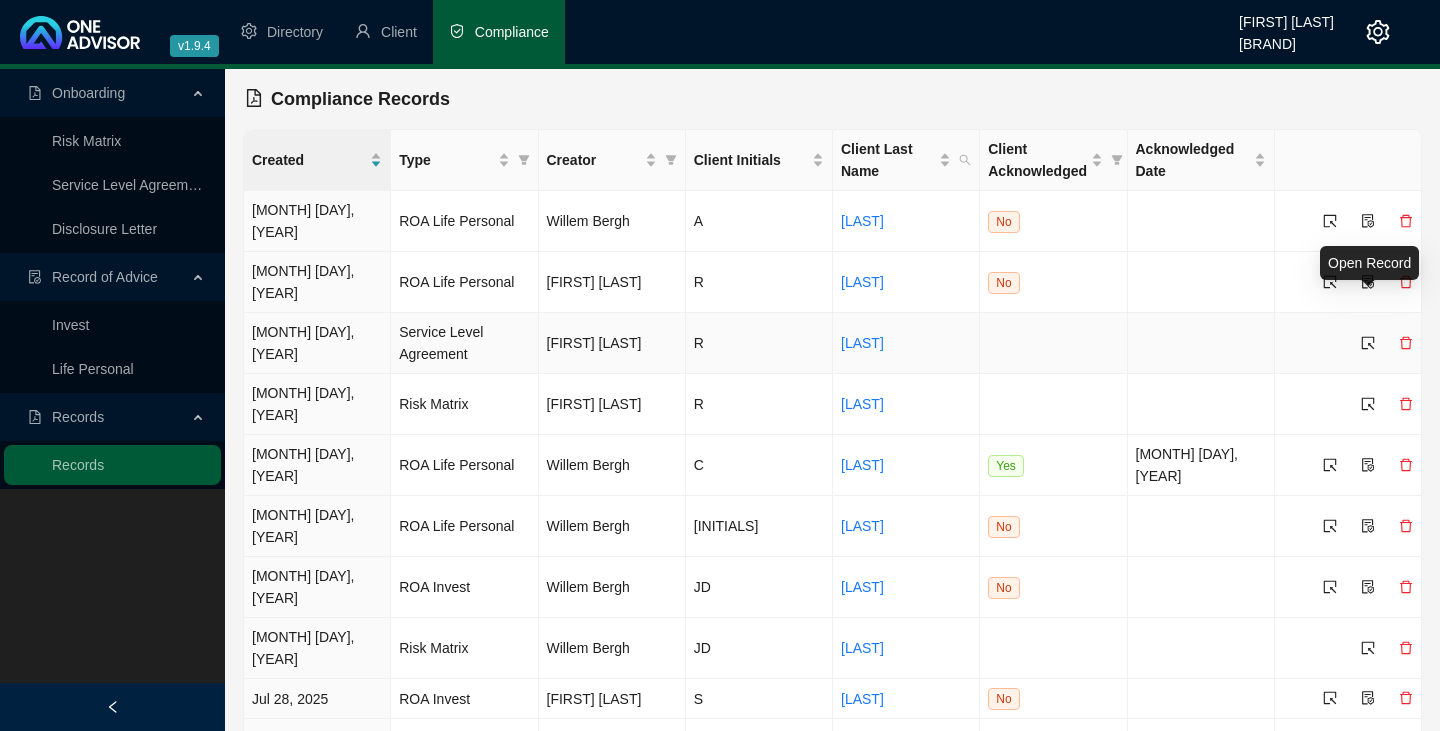 click 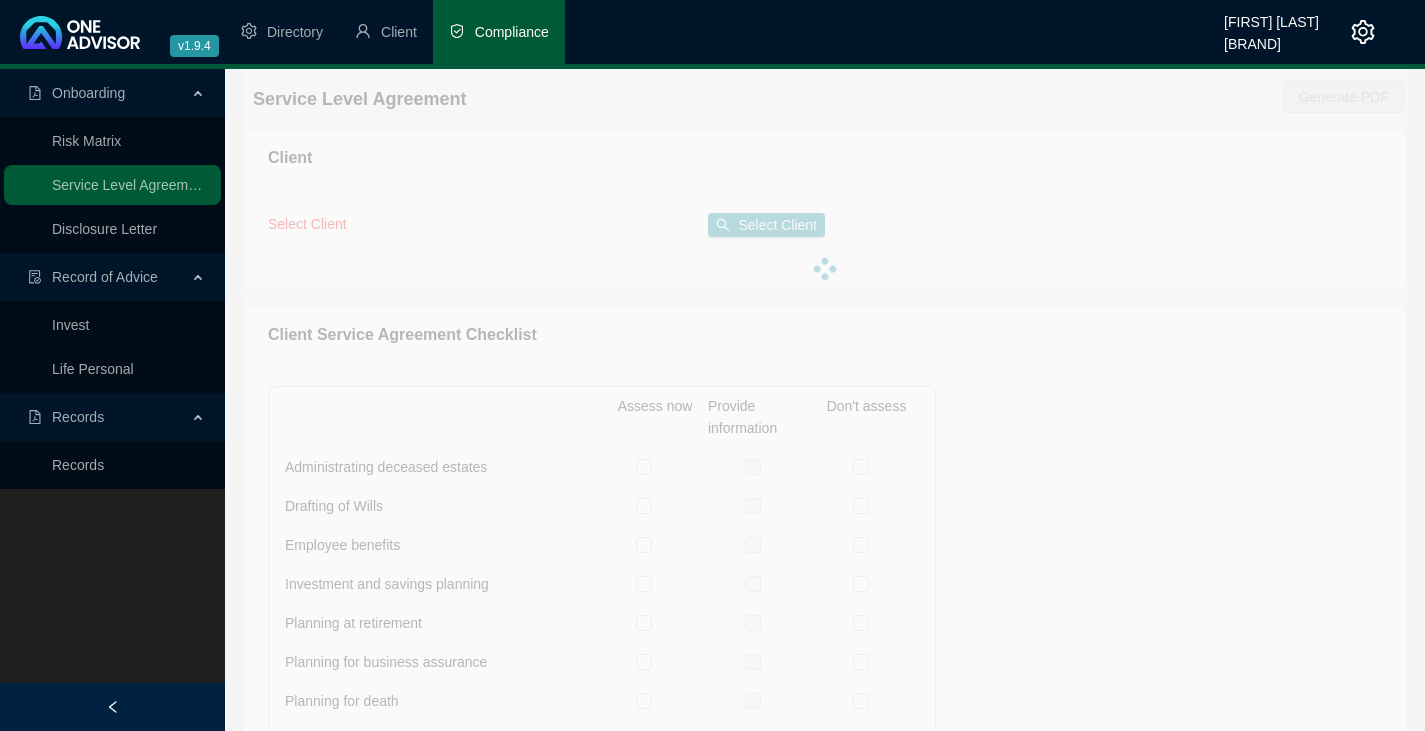 checkbox on "true" 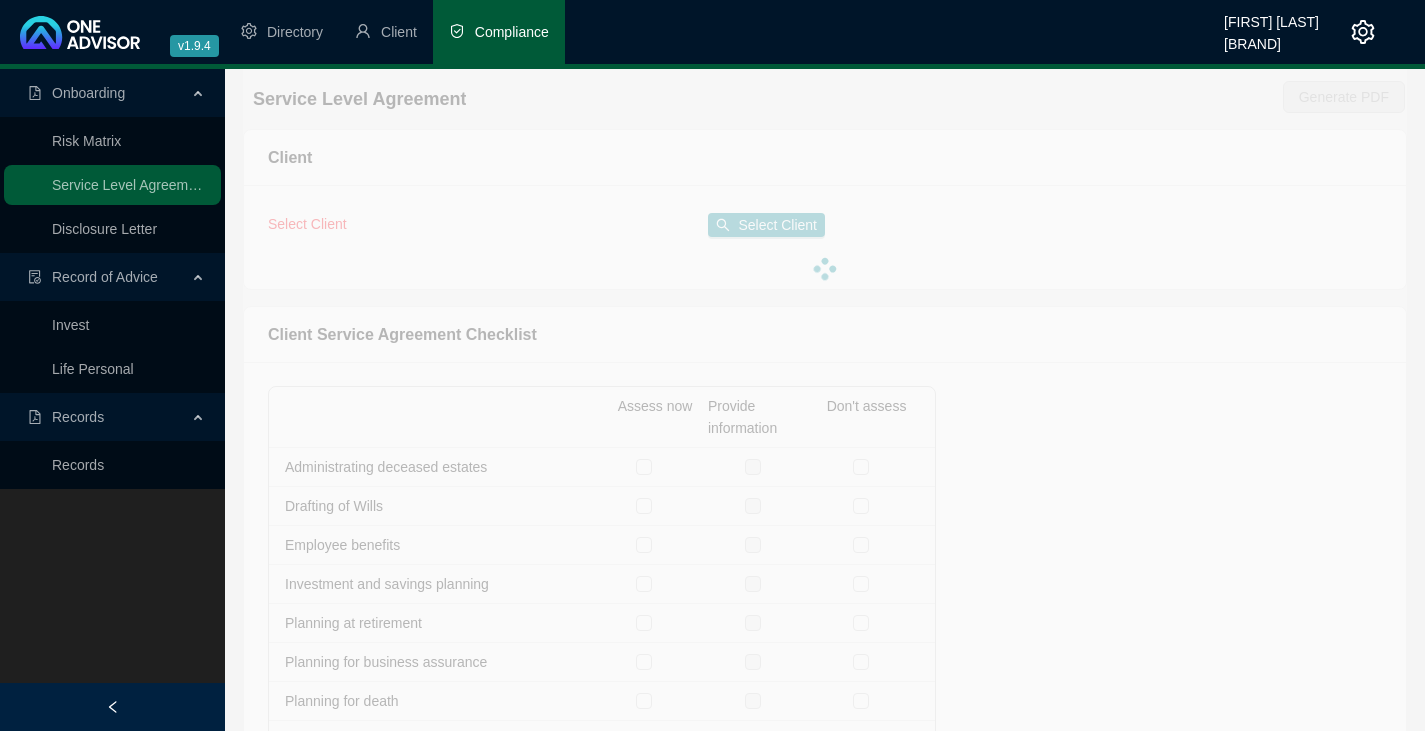checkbox on "true" 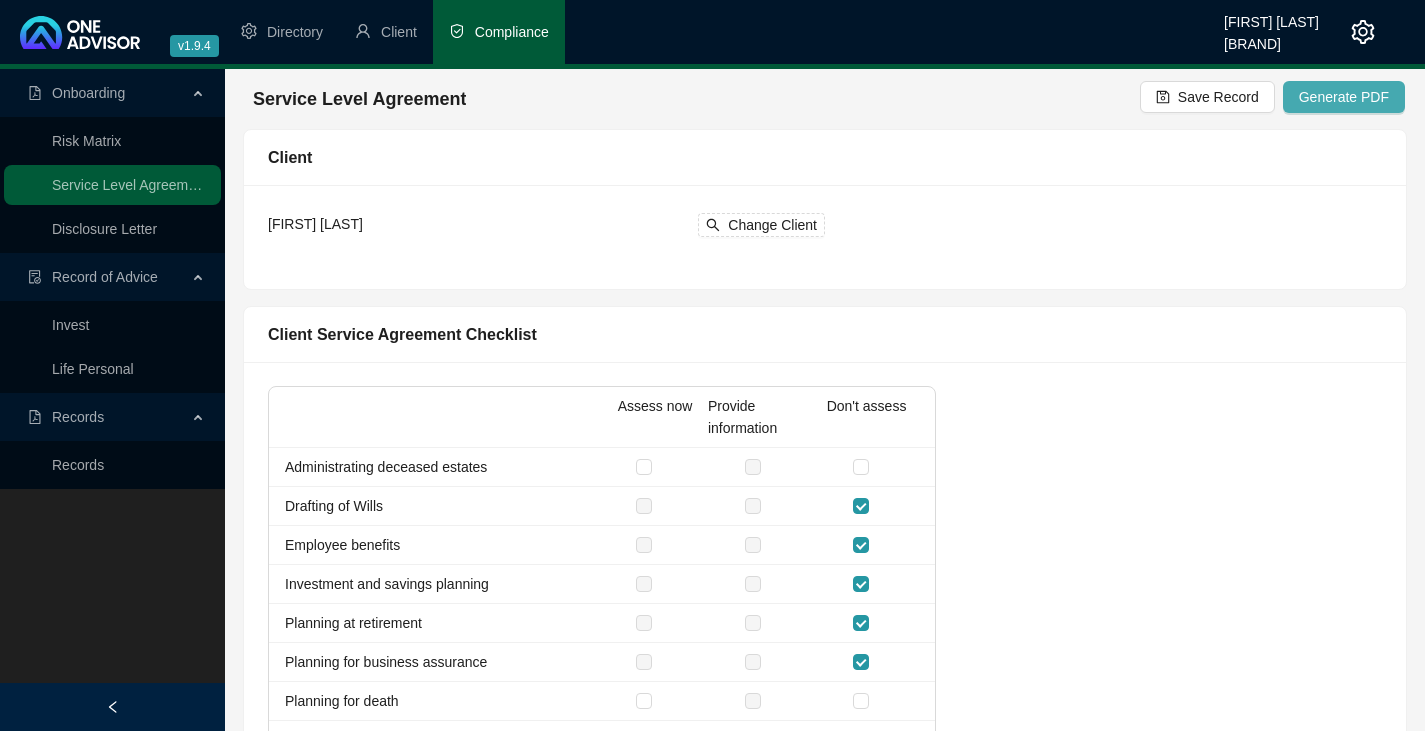 click on "Generate PDF" at bounding box center [1344, 97] 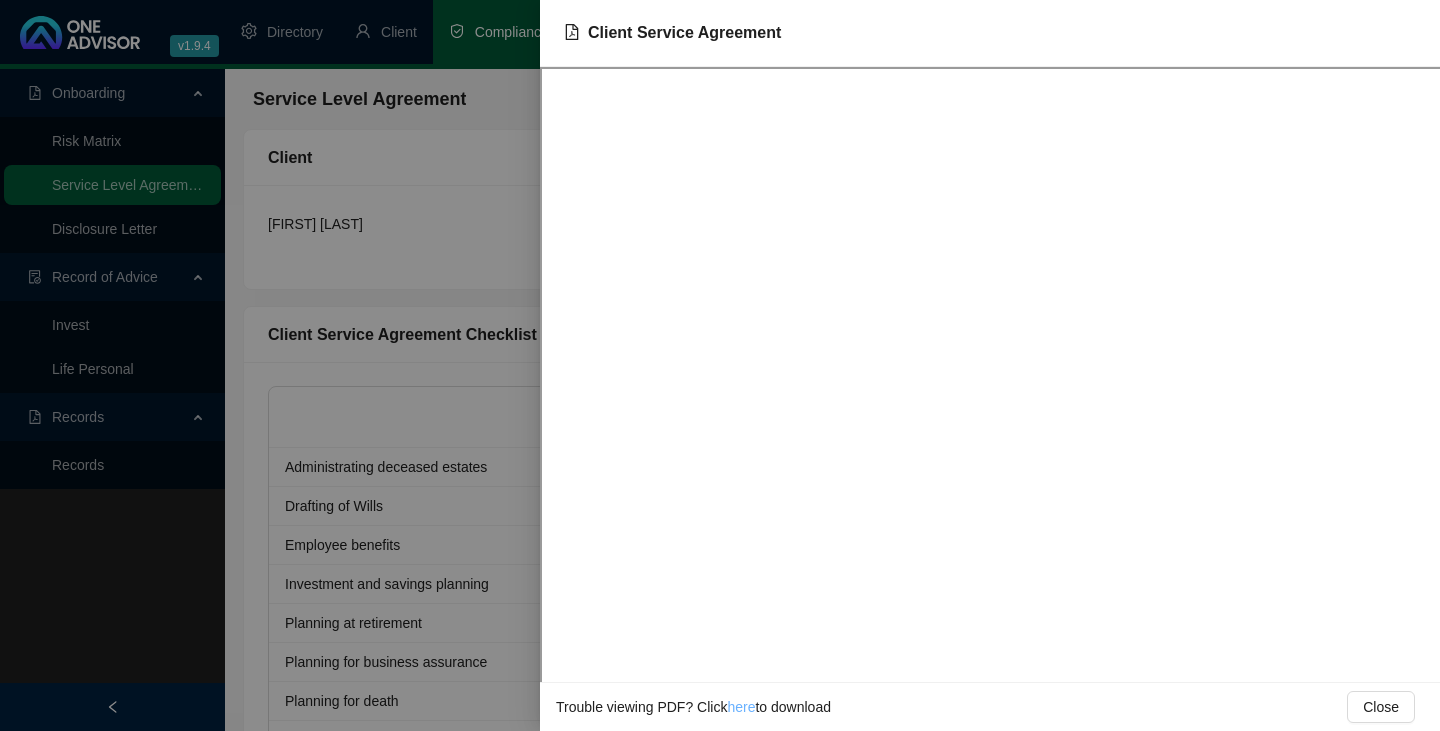 click on "here" at bounding box center (741, 707) 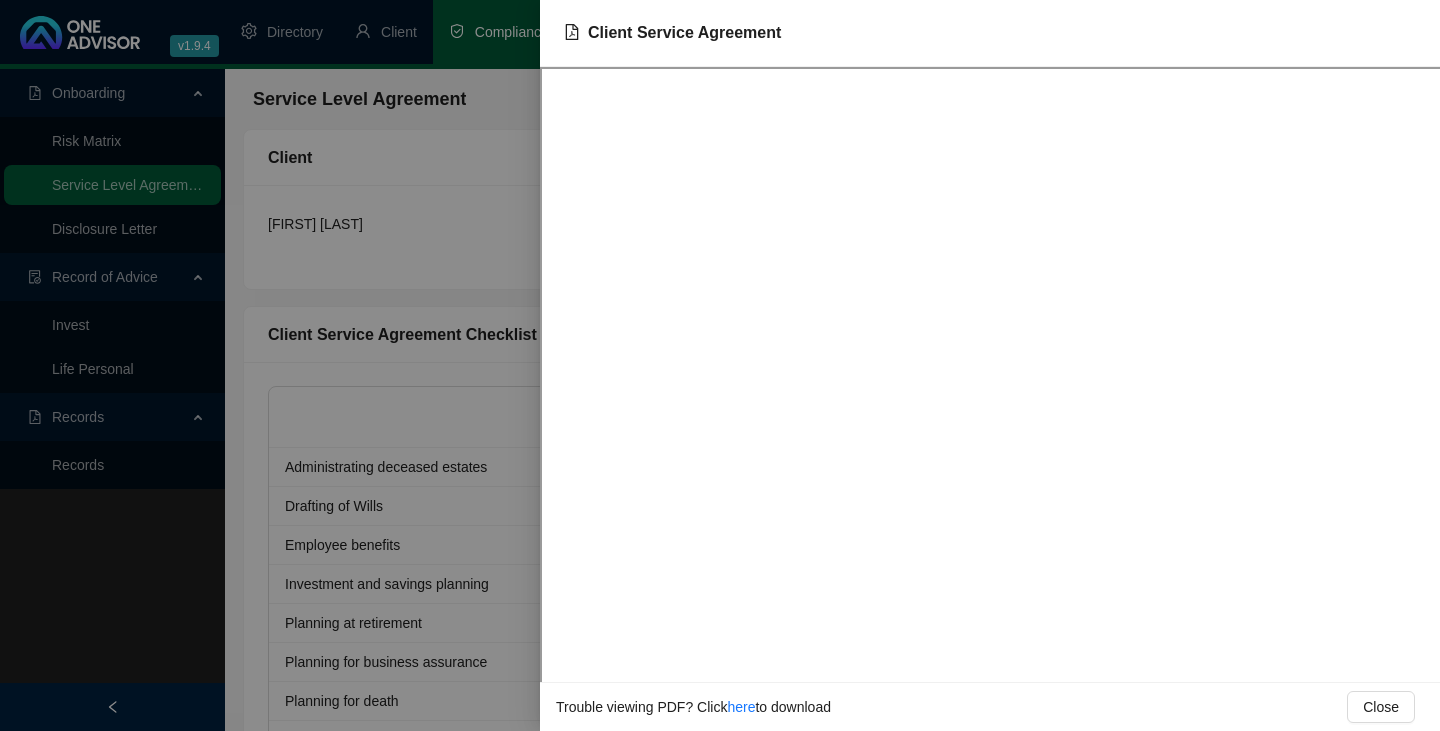 click at bounding box center [720, 365] 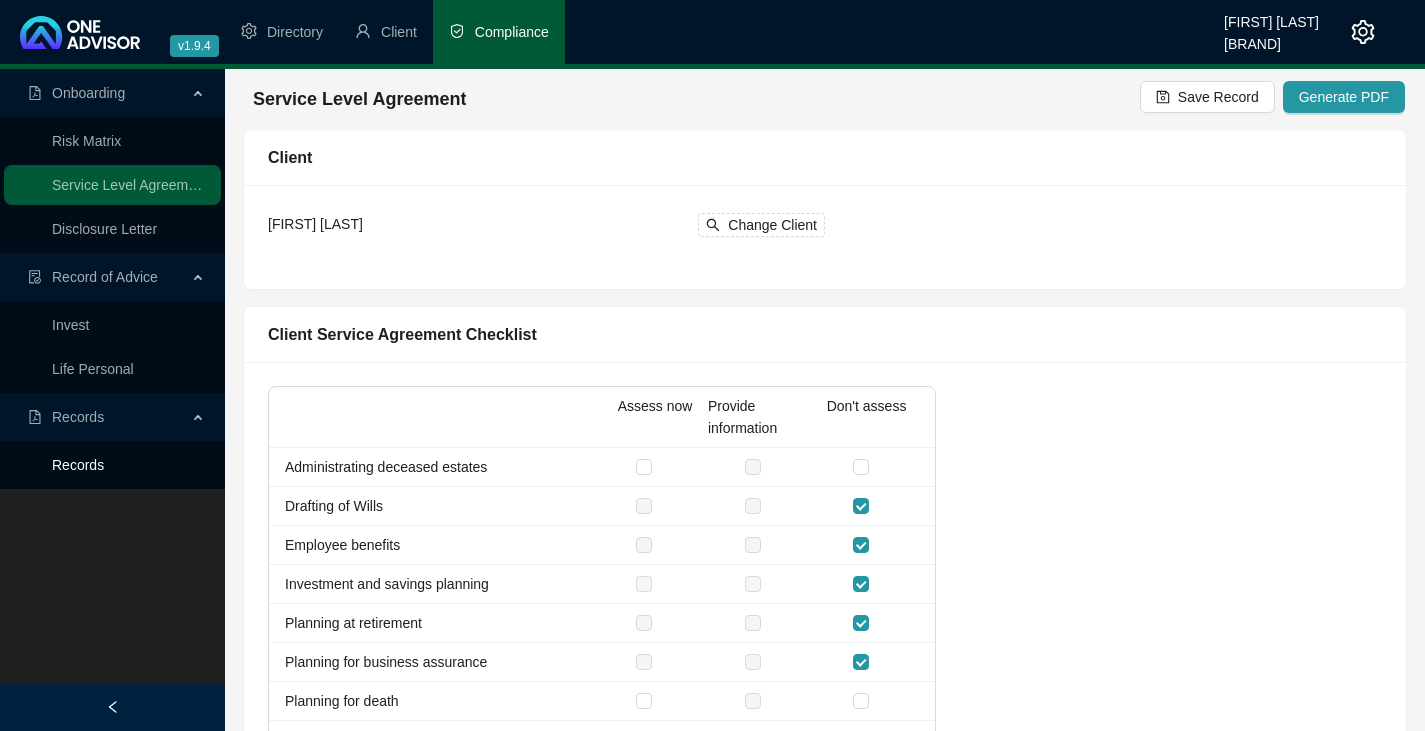click on "Records" at bounding box center [78, 465] 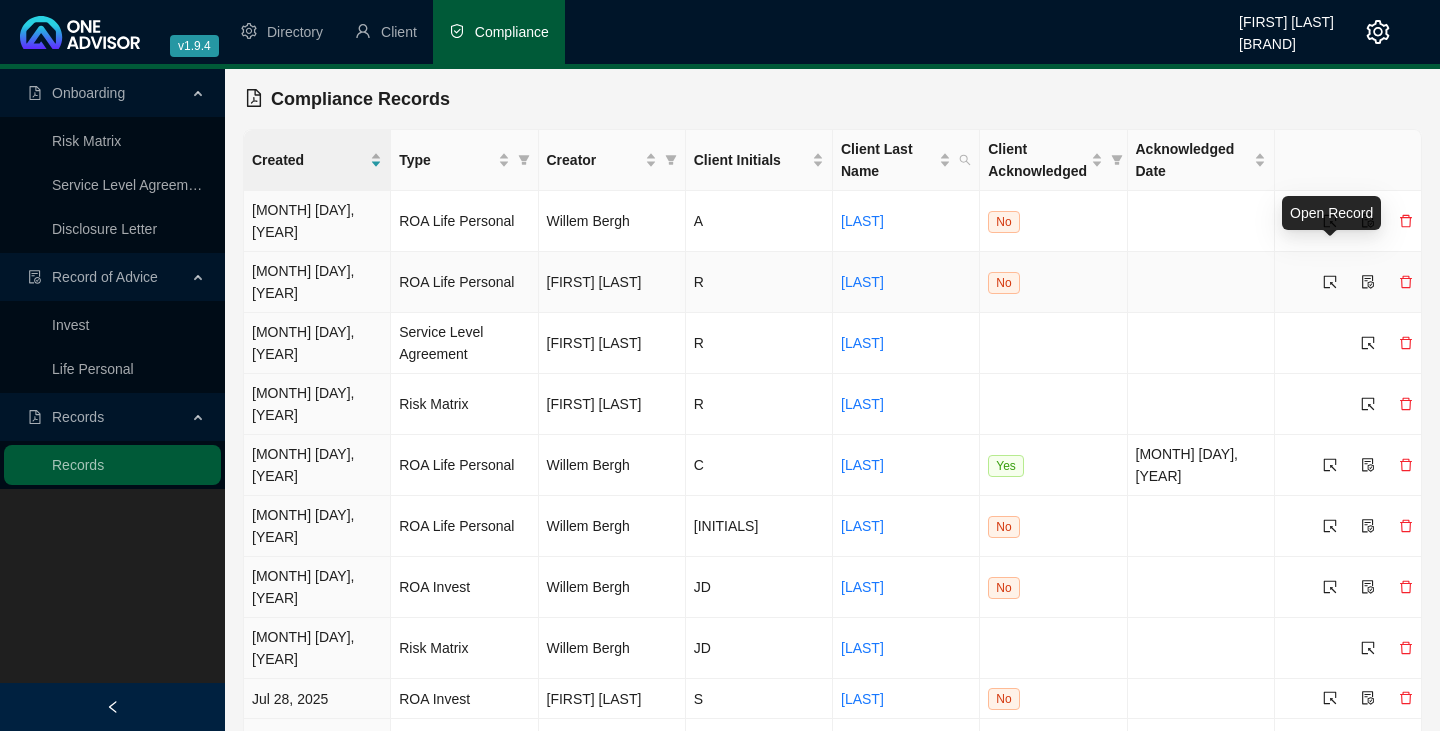 click 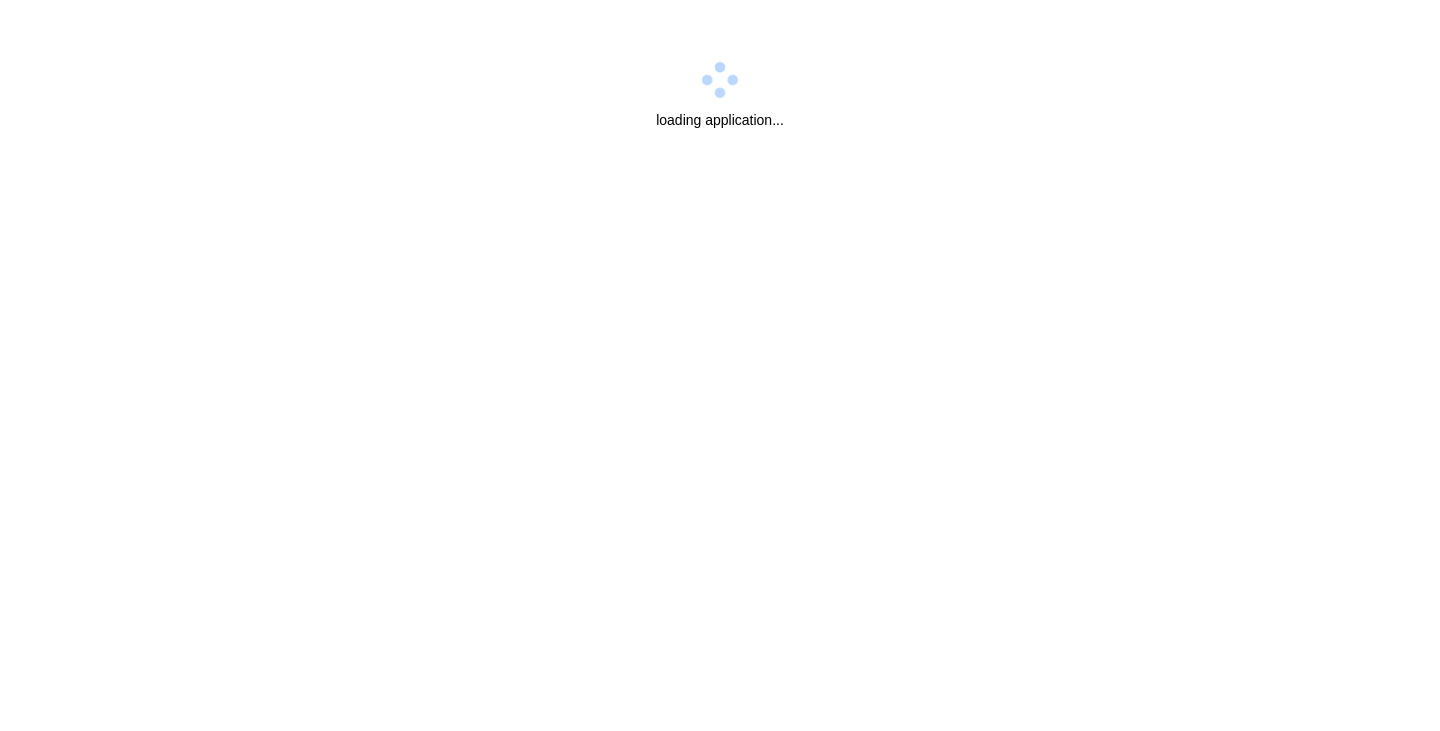scroll, scrollTop: 0, scrollLeft: 0, axis: both 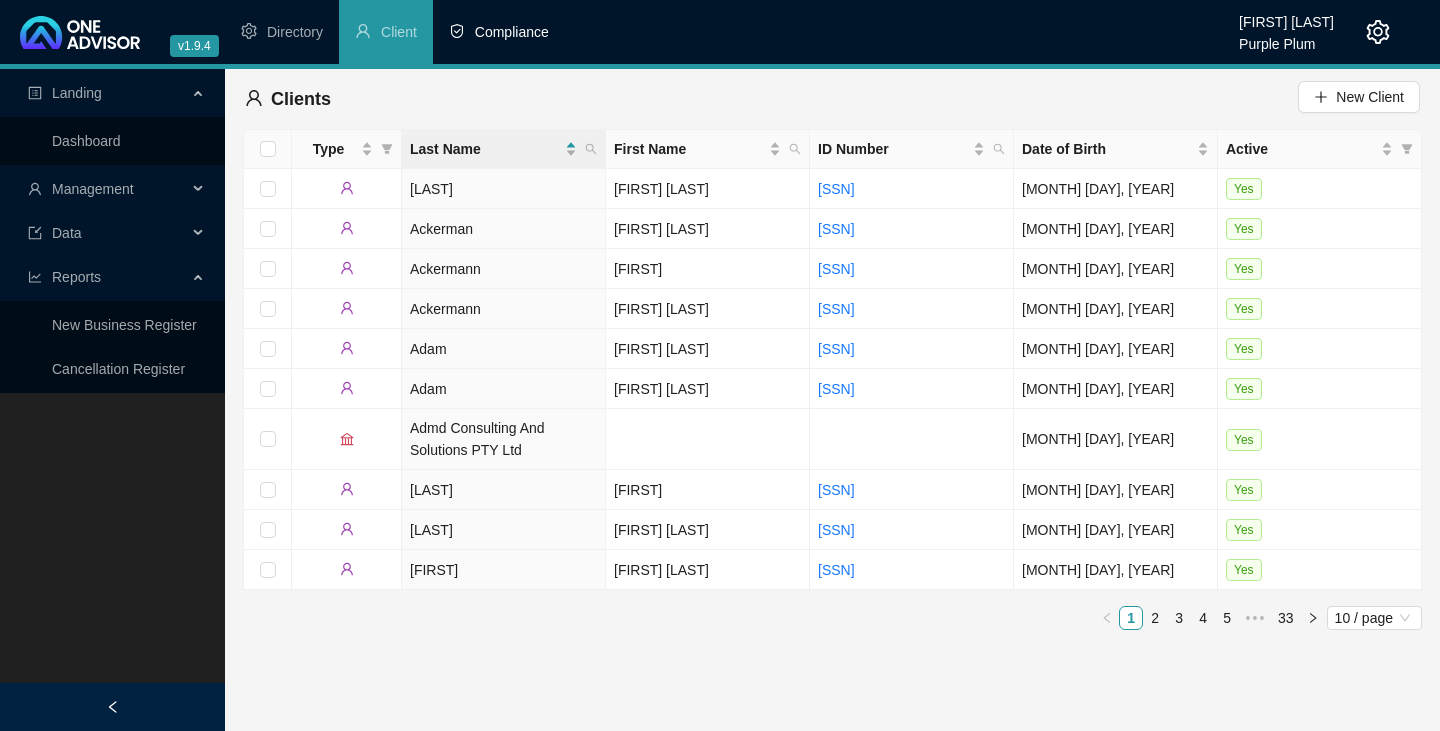 click on "Compliance" at bounding box center [512, 32] 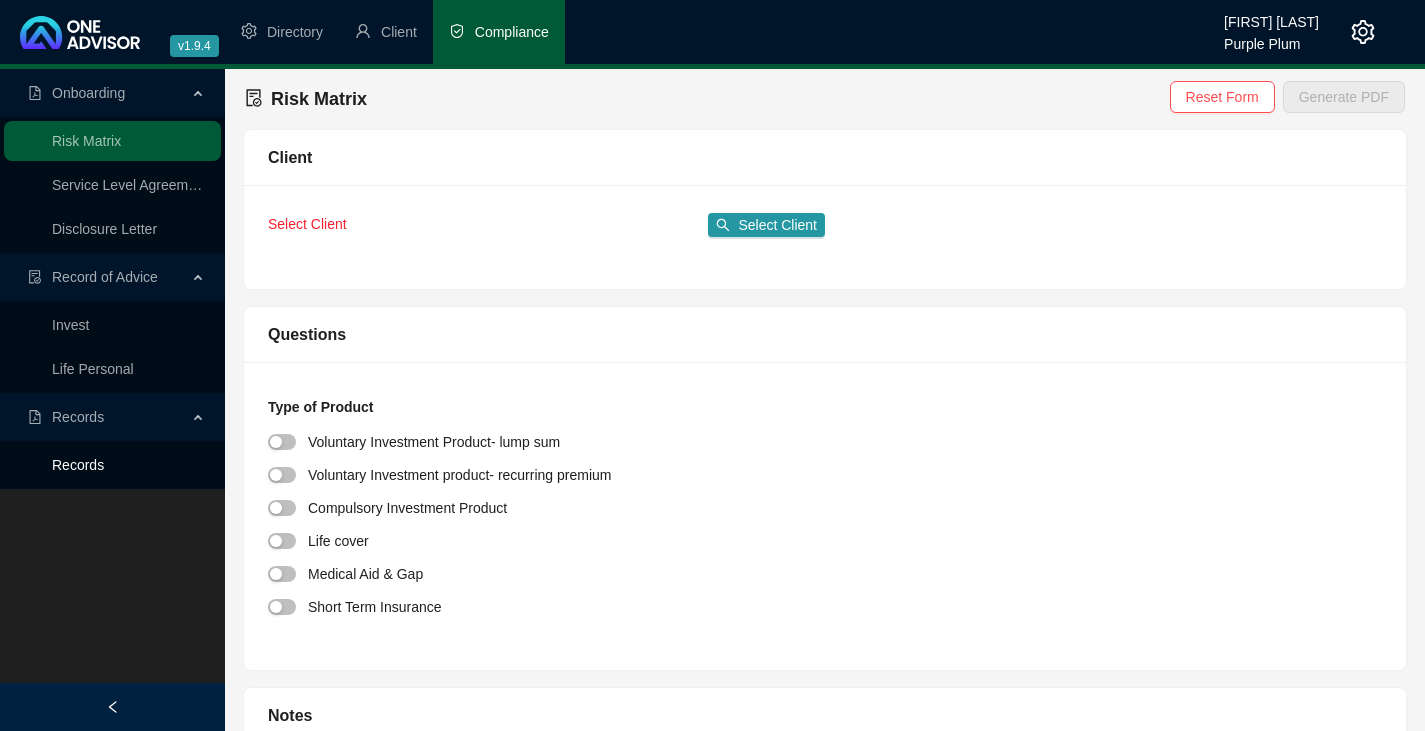 click on "Records" at bounding box center [78, 465] 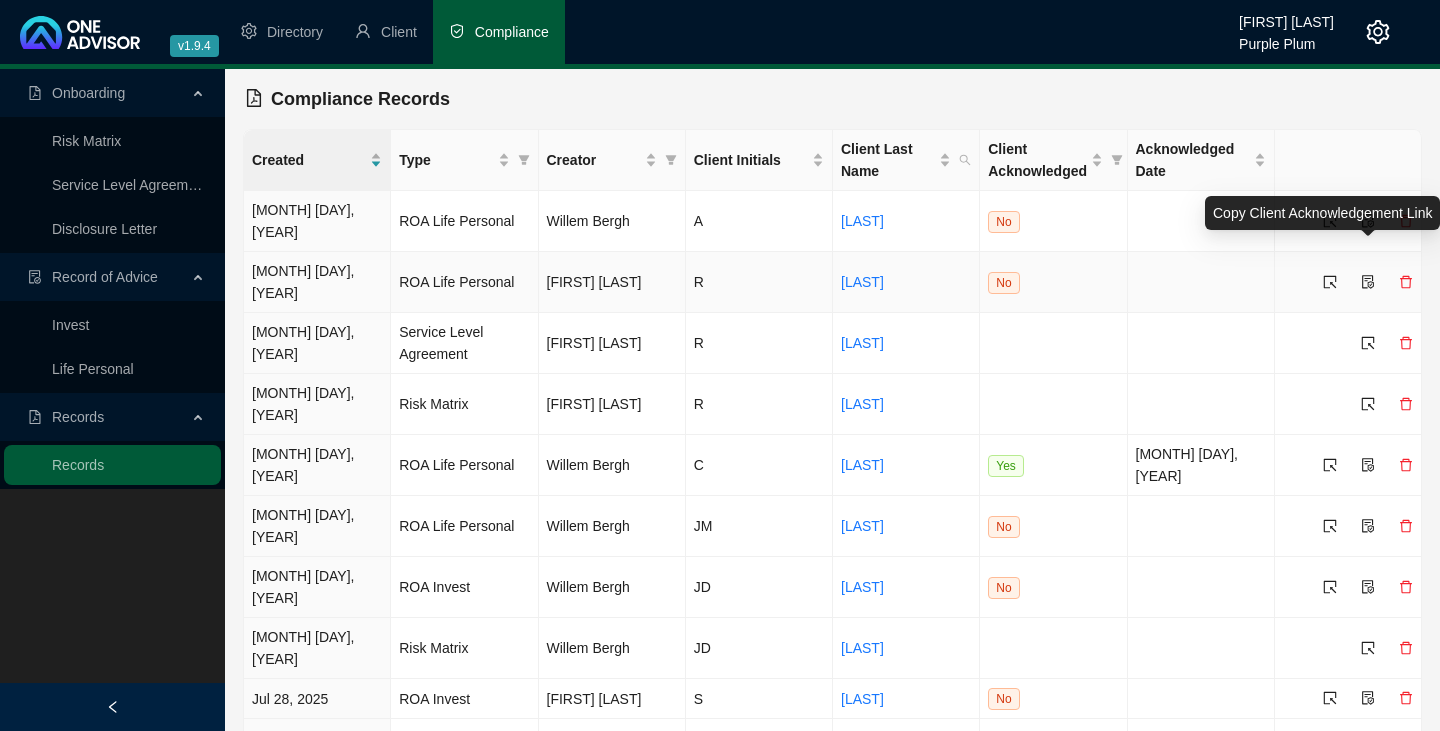 drag, startPoint x: 1371, startPoint y: 247, endPoint x: 1327, endPoint y: 207, distance: 59.464275 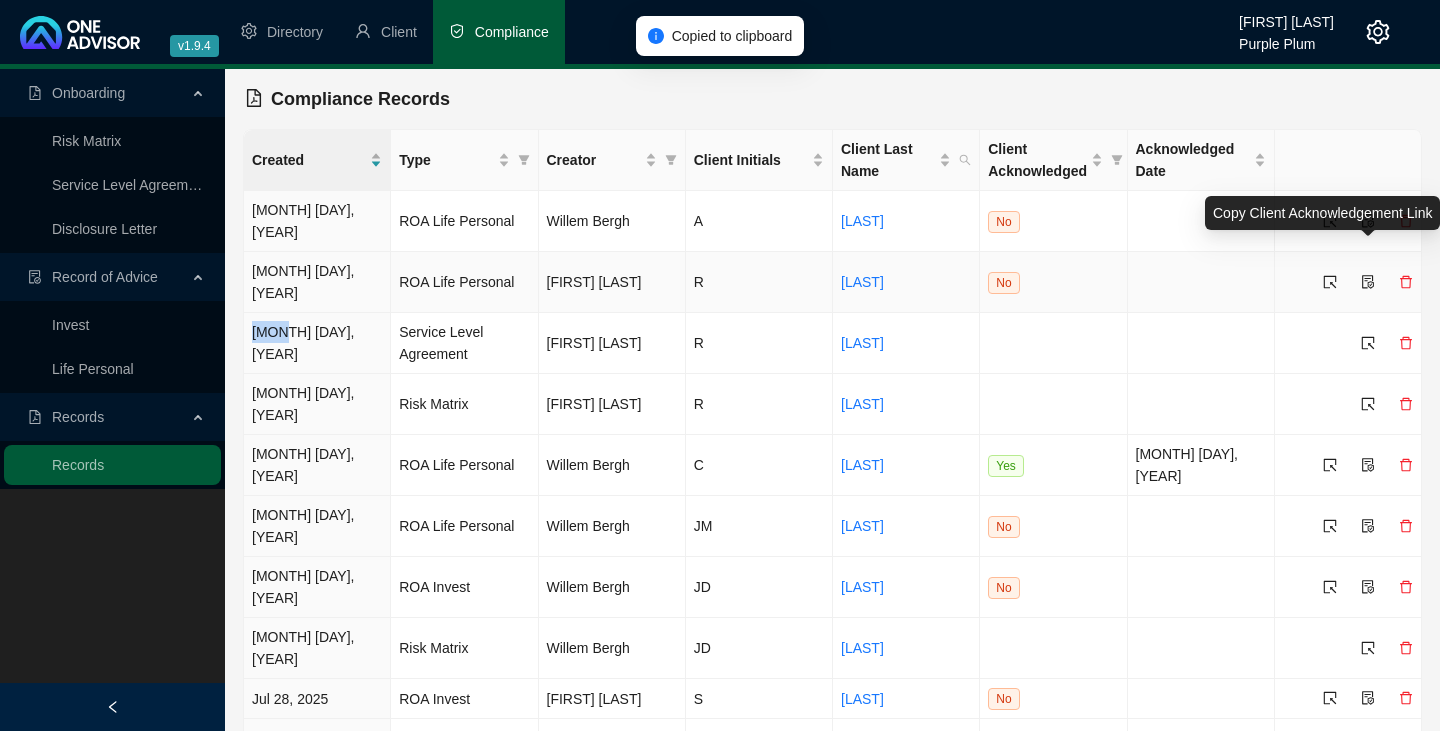 click 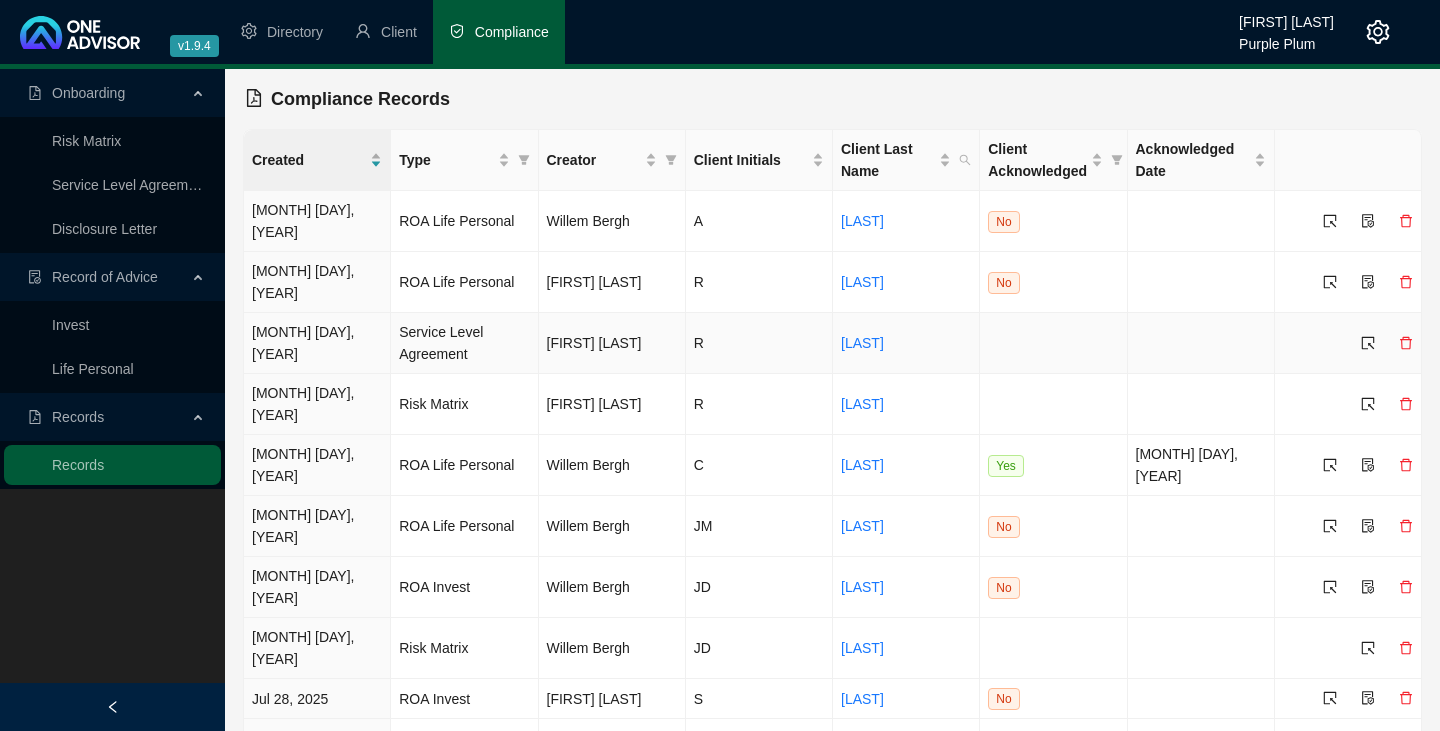 click at bounding box center (1201, 343) 